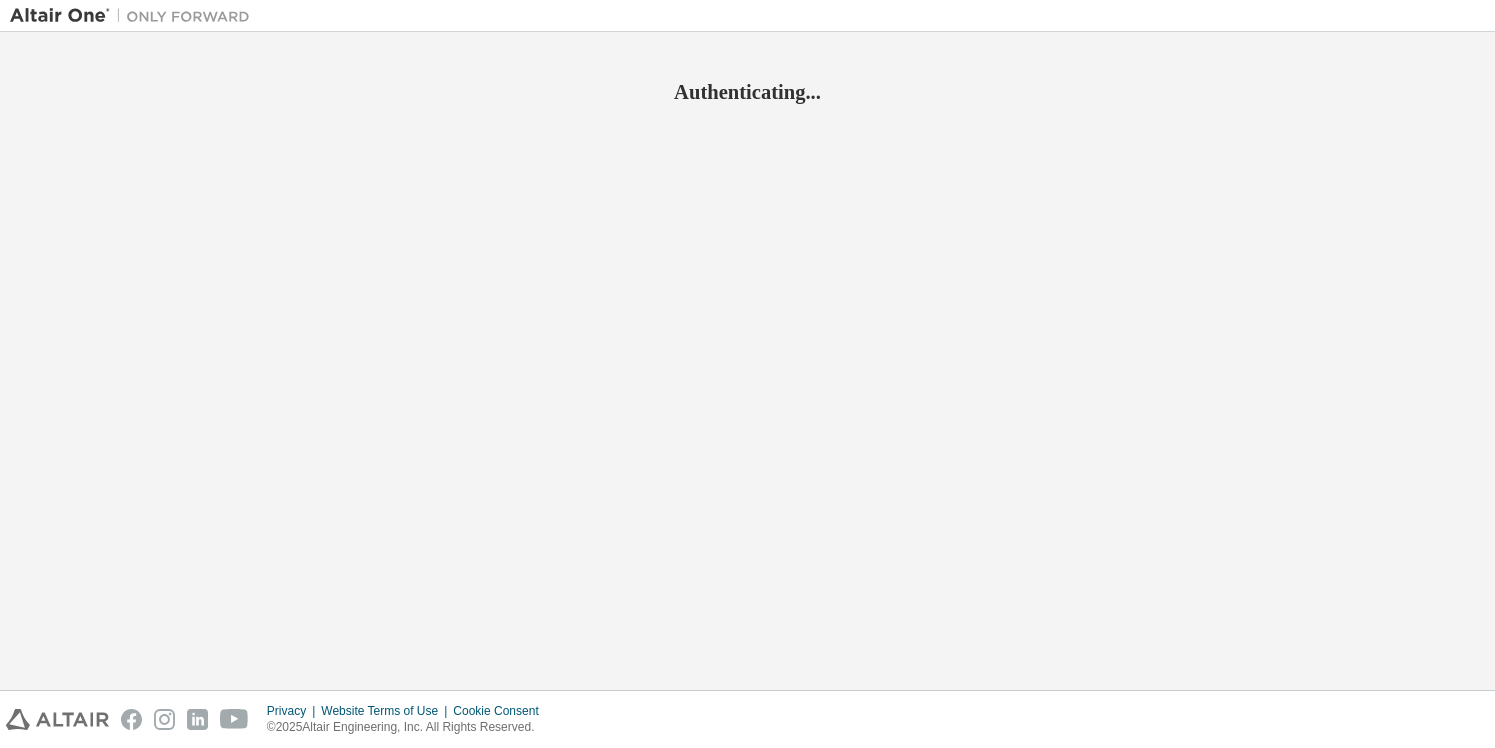 scroll, scrollTop: 0, scrollLeft: 0, axis: both 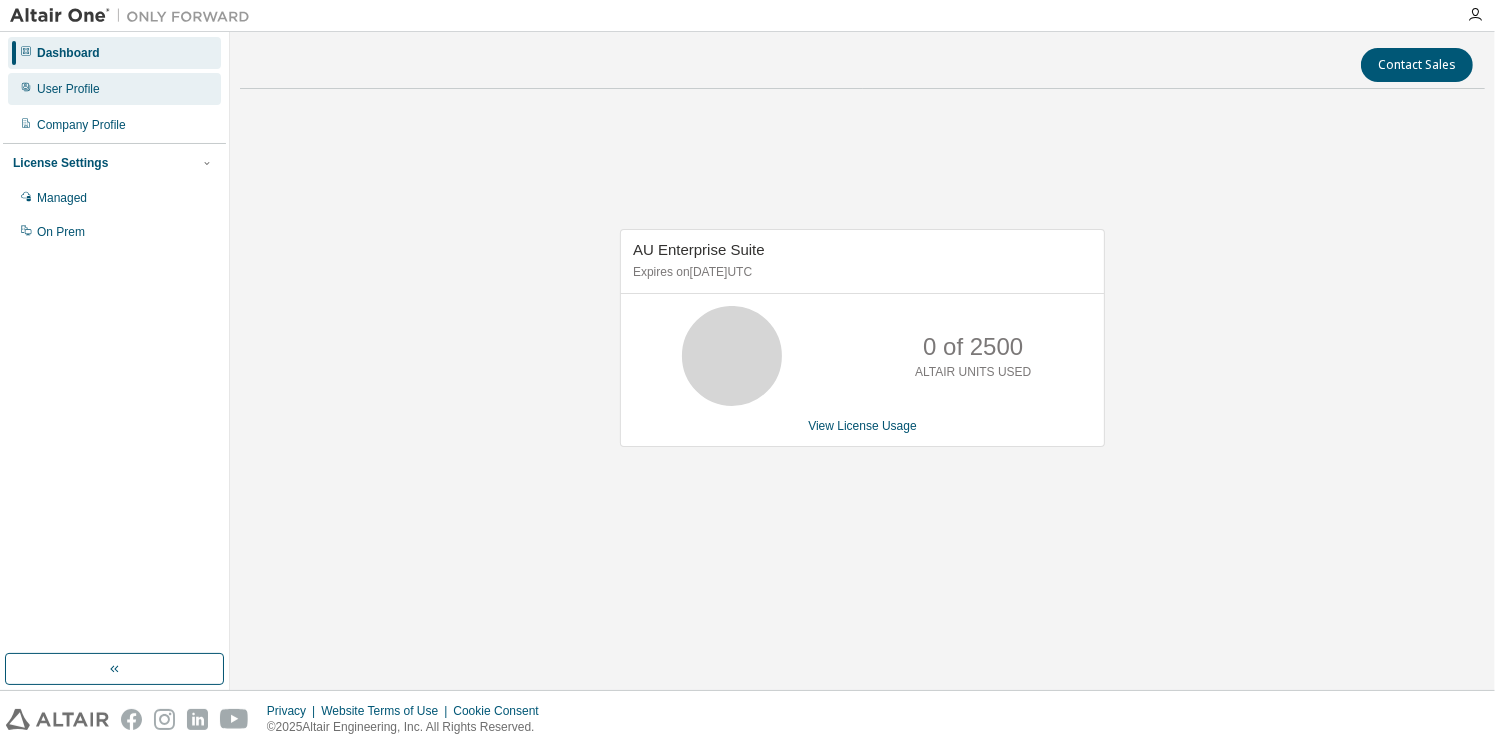 click on "User Profile" at bounding box center [114, 89] 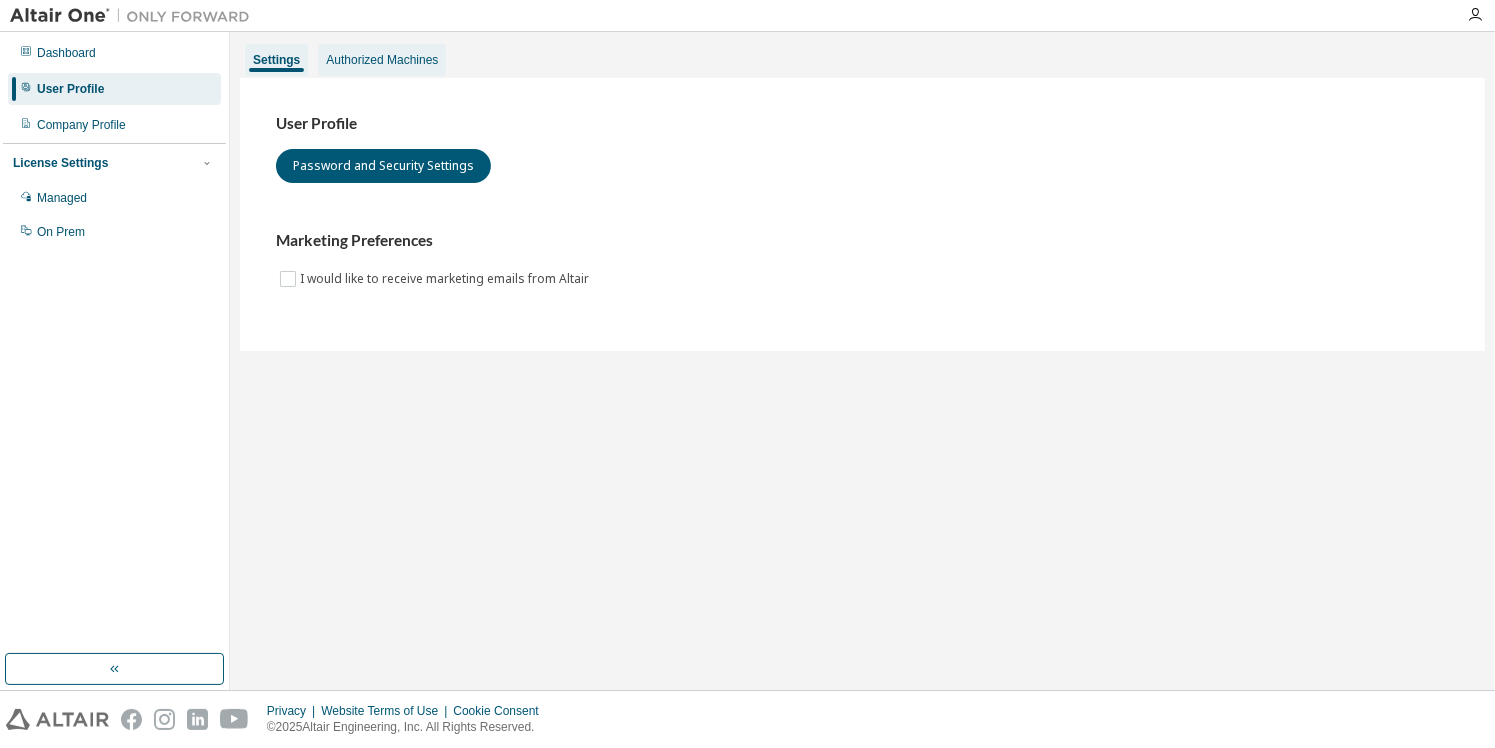 click on "Authorized Machines" at bounding box center (382, 60) 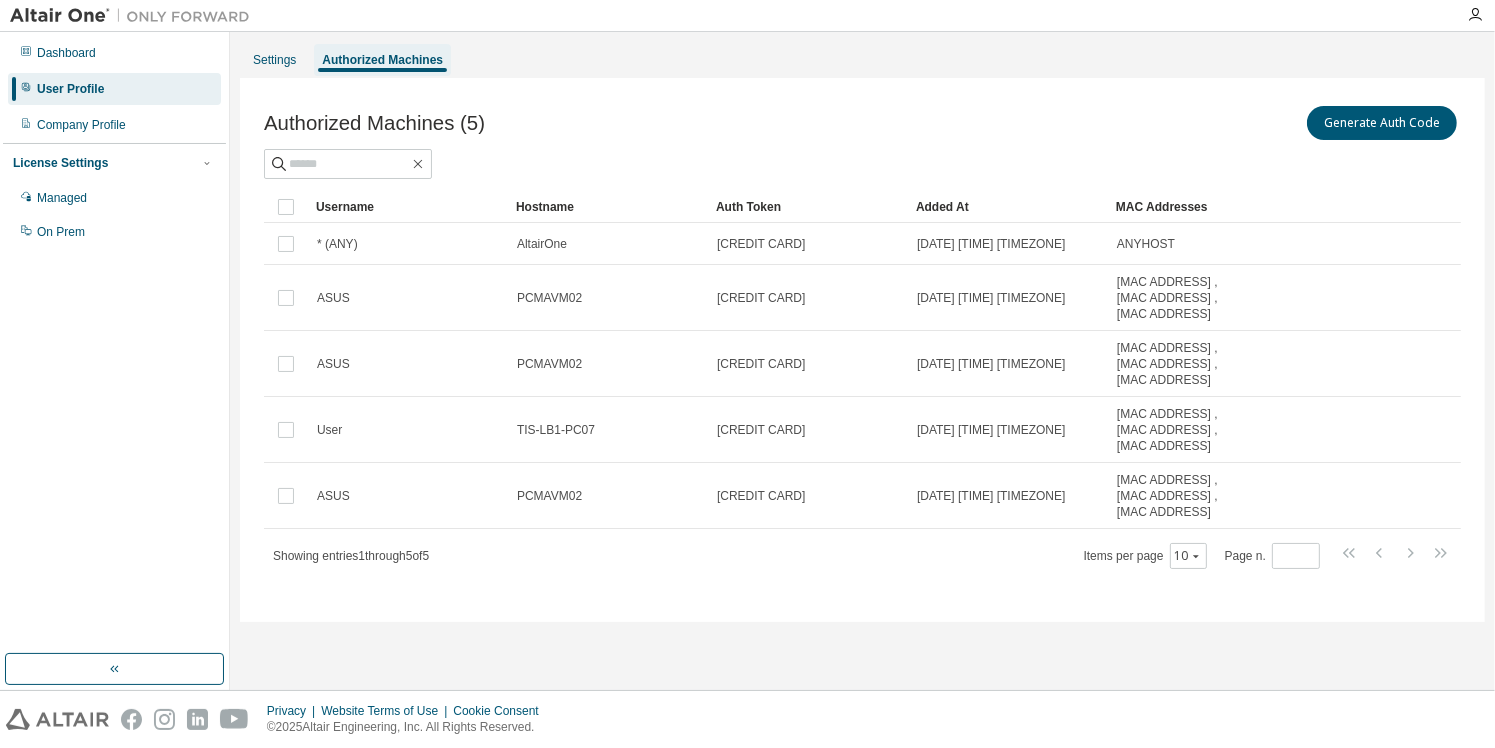 drag, startPoint x: 369, startPoint y: 55, endPoint x: 899, endPoint y: 106, distance: 532.4481 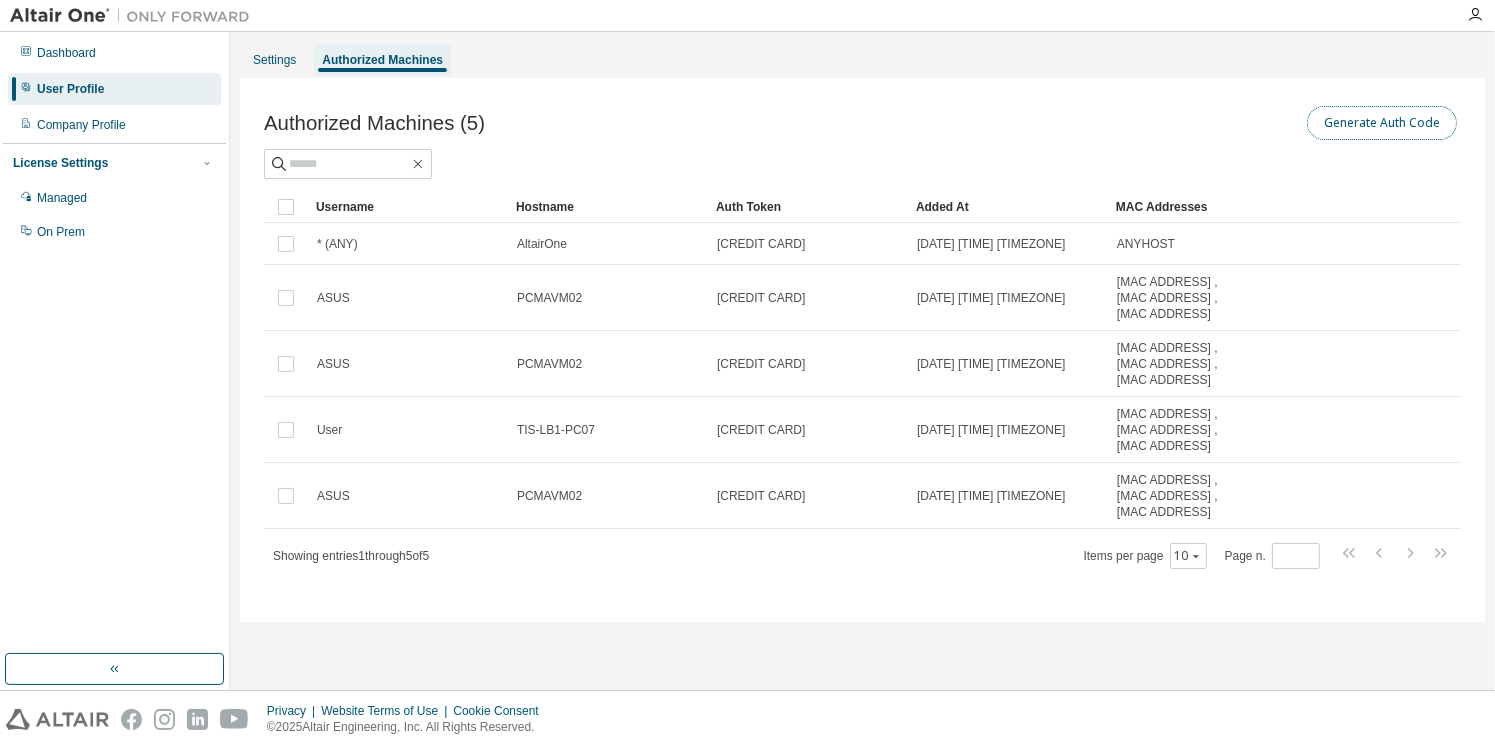 click on "Generate Auth Code" at bounding box center (1382, 123) 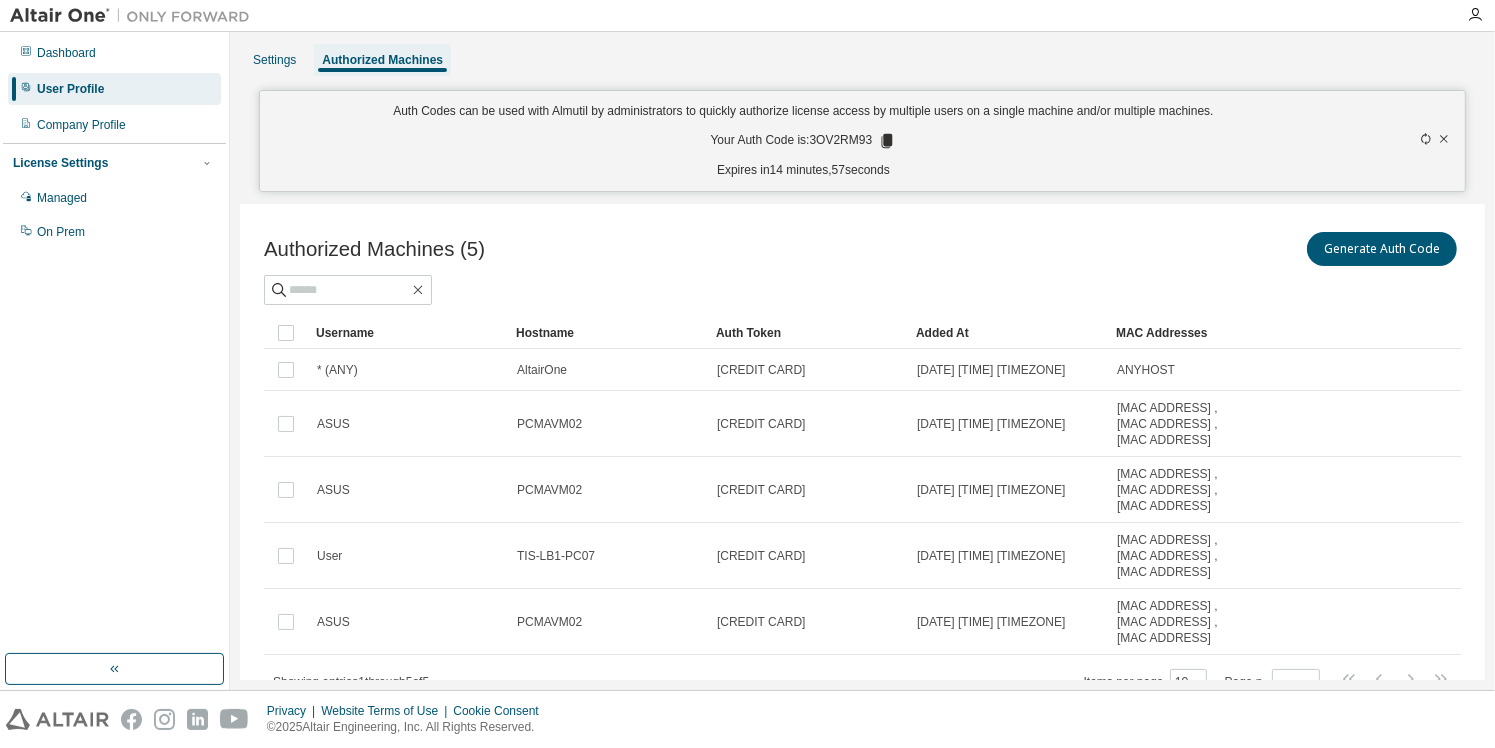 click 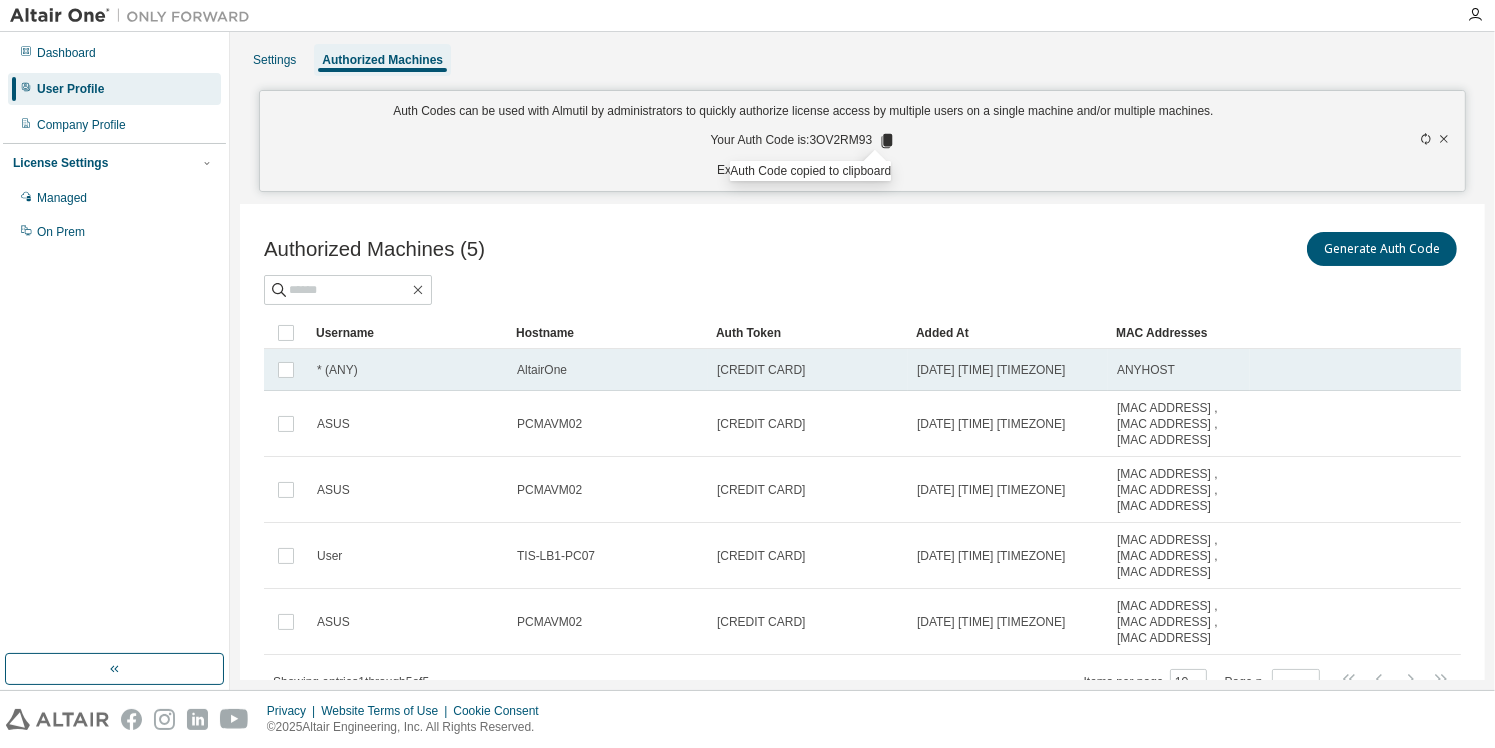click on "ANYHOST" at bounding box center [1146, 370] 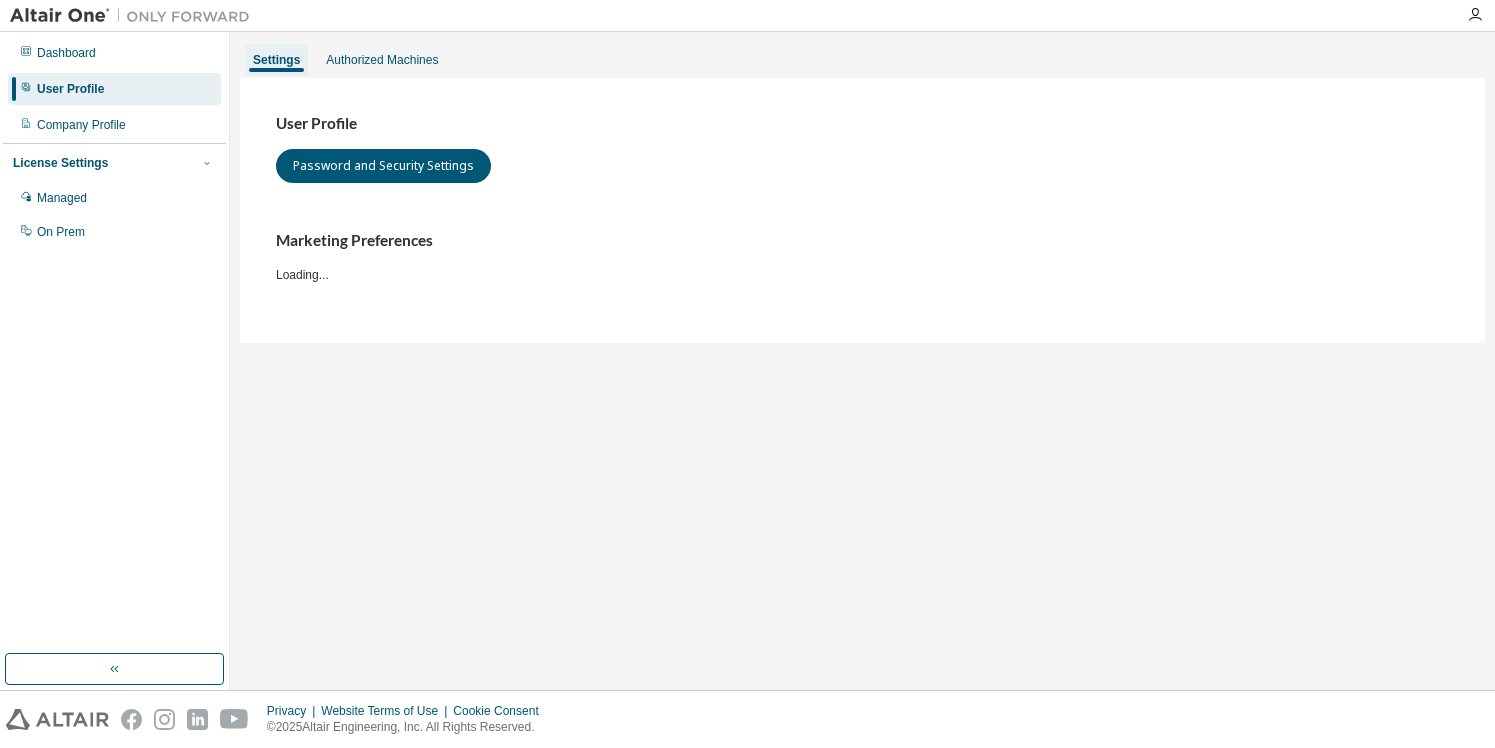 scroll, scrollTop: 0, scrollLeft: 0, axis: both 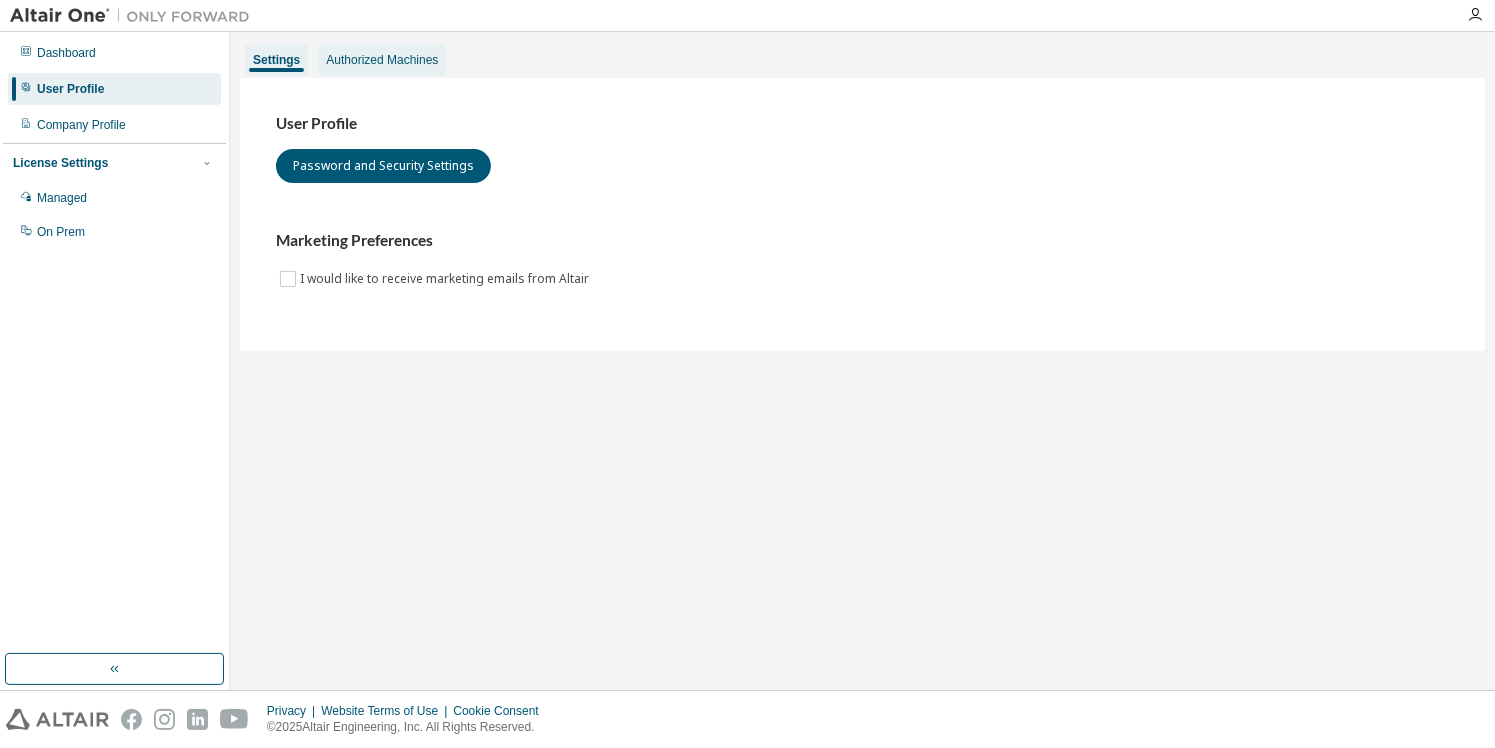 click on "Authorized Machines" at bounding box center (382, 60) 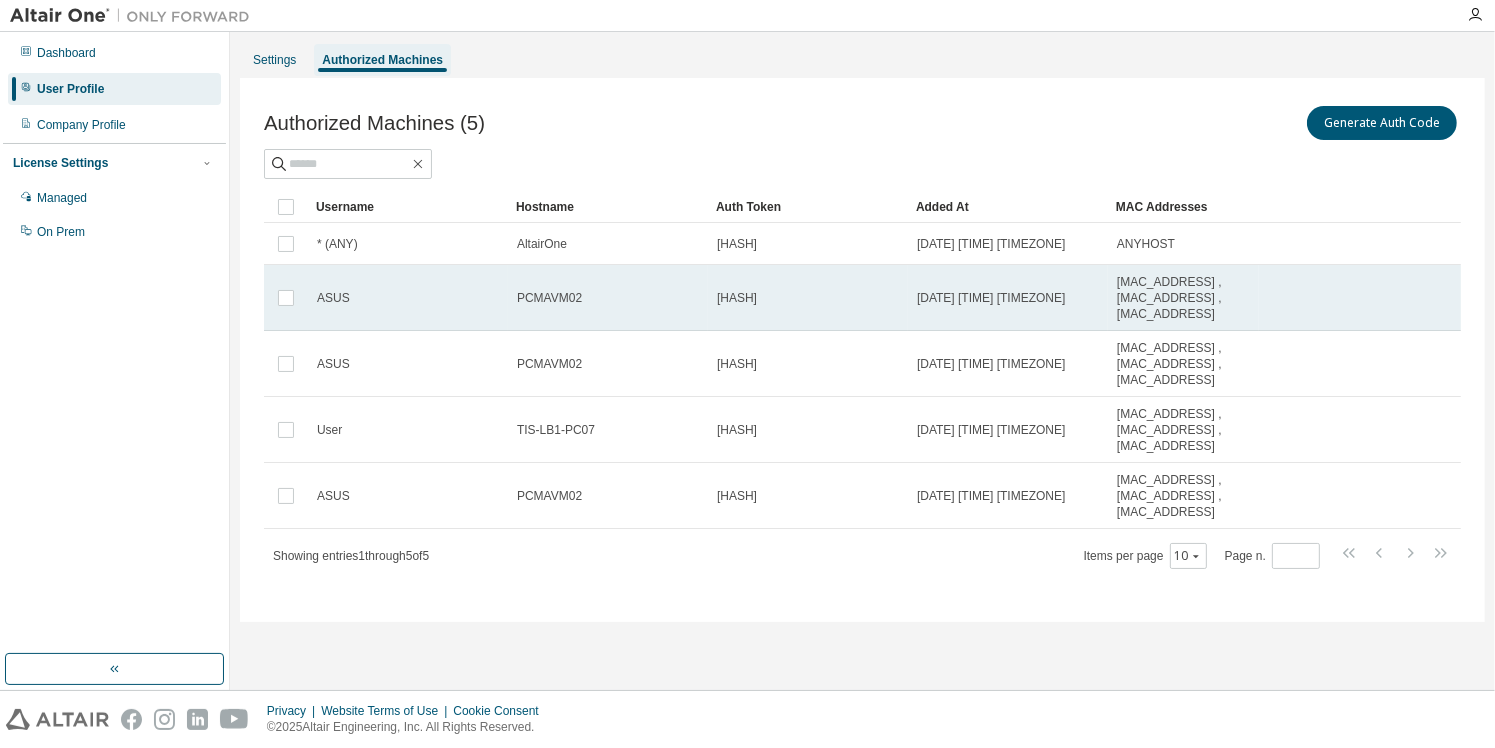 drag, startPoint x: 363, startPoint y: 68, endPoint x: 603, endPoint y: 300, distance: 333.80234 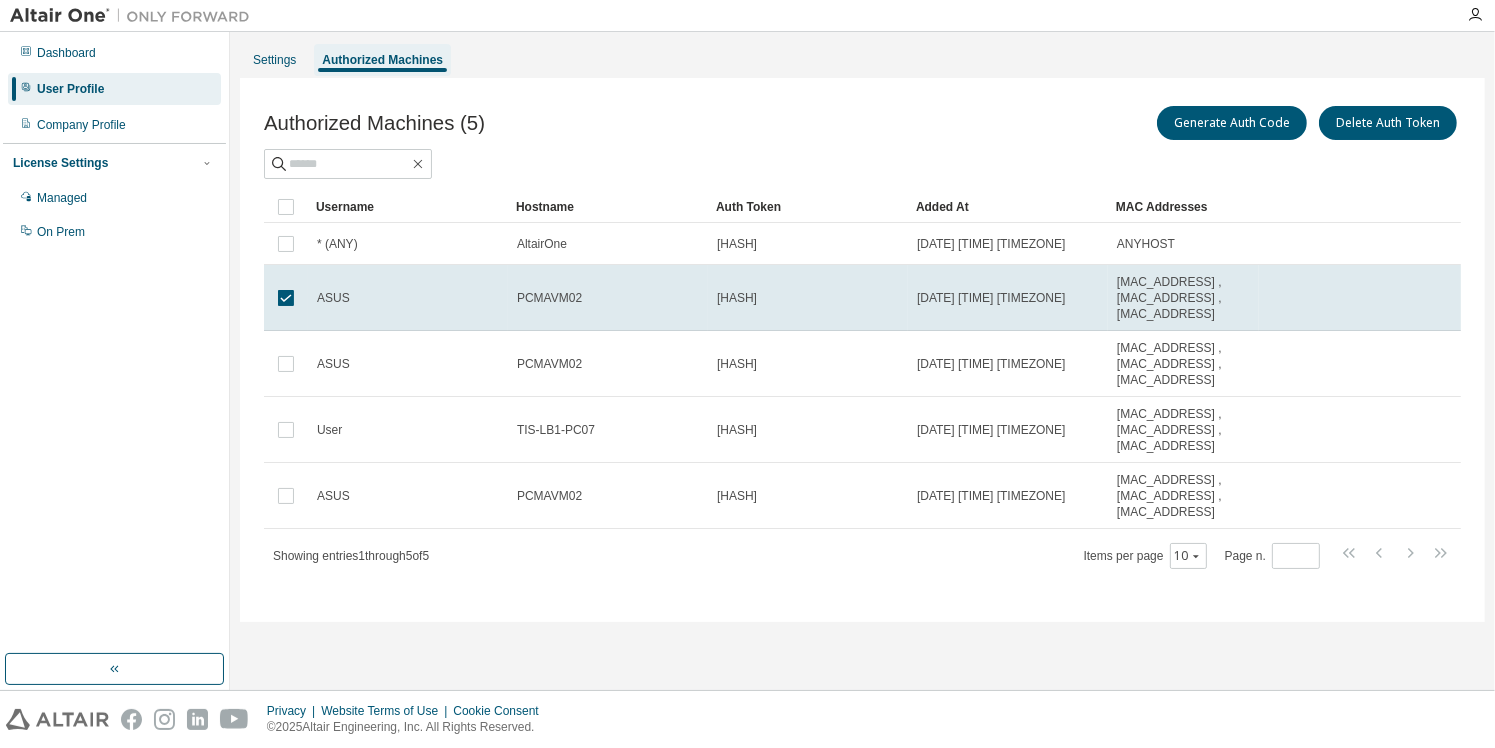 click on "Authorized Machines (5) Generate Auth Code Delete Auth Token Clear Load Save Save As Field Operator Value Select filter Select operand Add criteria Search Username Hostname Auth Token Added At MAC Addresses * (ANY) AltairOne 1865...b733 2024-12-17 05:27:56 PM UTC ANYHOST ASUS PCMAVM02 169e...fd94 2025-01-28 05:48:12 PM UTC DC:71:96:44:8B:25 , DC:71:96:44:8B:21 , 04:D4:C4:DE:FB:6D ASUS PCMAVM02 b68e...9a35 2025-01-28 05:57:06 PM UTC DC:71:96:44:8B:25 , DC:71:96:44:8B:21 , 04:D4:C4:DE:FB:6D User TIS-LB1-PC07 cfb1...d65d 2025-06-03 04:36:40 PM UTC 74:56:3C:FB:6F:4B , 28:C5:D2:76:AE:93 , 28:C5:D2:76:AE:8F ASUS PCMAVM02 1d35...d5cf 2025-07-30 10:32:47 PM UTC DC:71:96:44:8B:25 , DC:71:96:44:8B:21 , 04:D4:C4:DE:FB:6D Showing entries  1  through  5  of  5 Items per page 10 Page n. *" at bounding box center [862, 350] 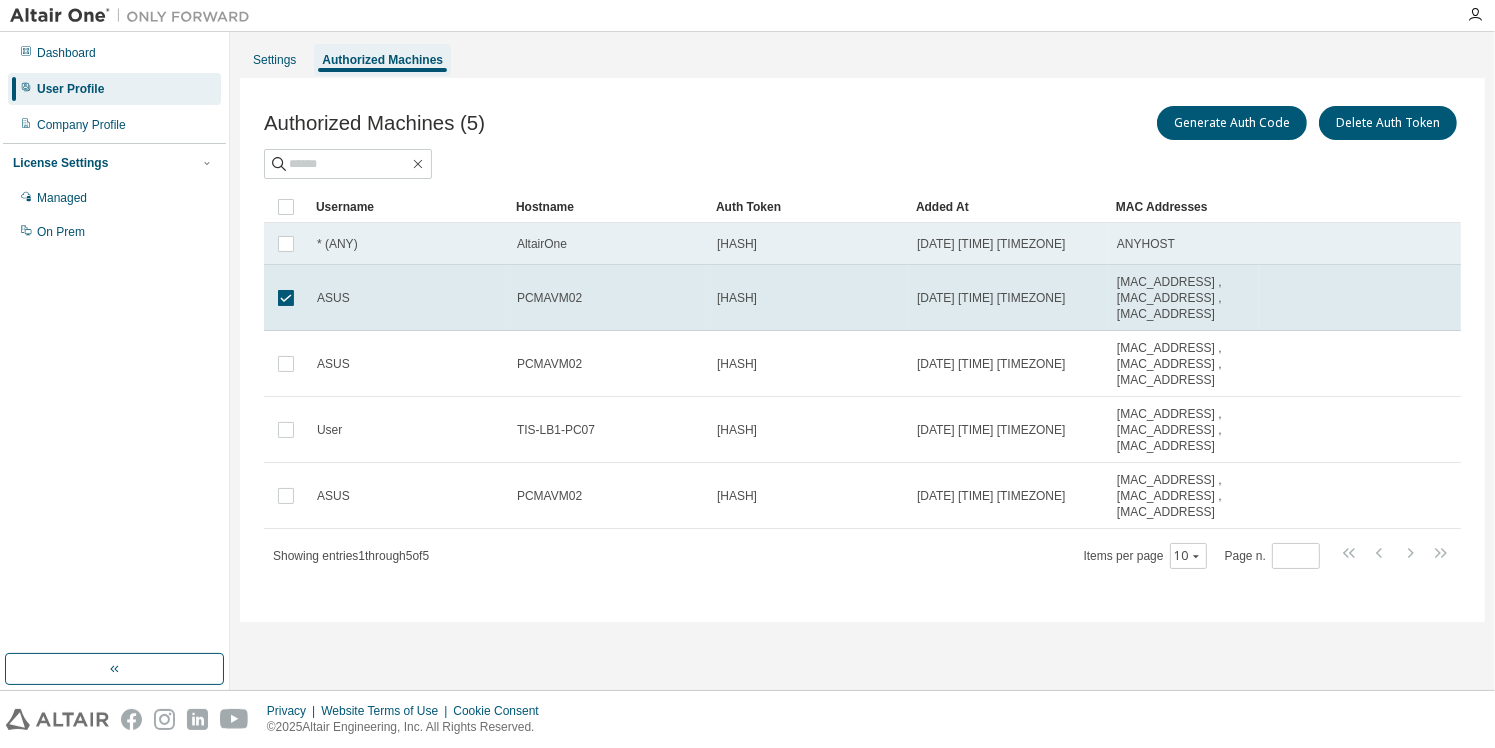 click on "* (ANY)" at bounding box center (408, 244) 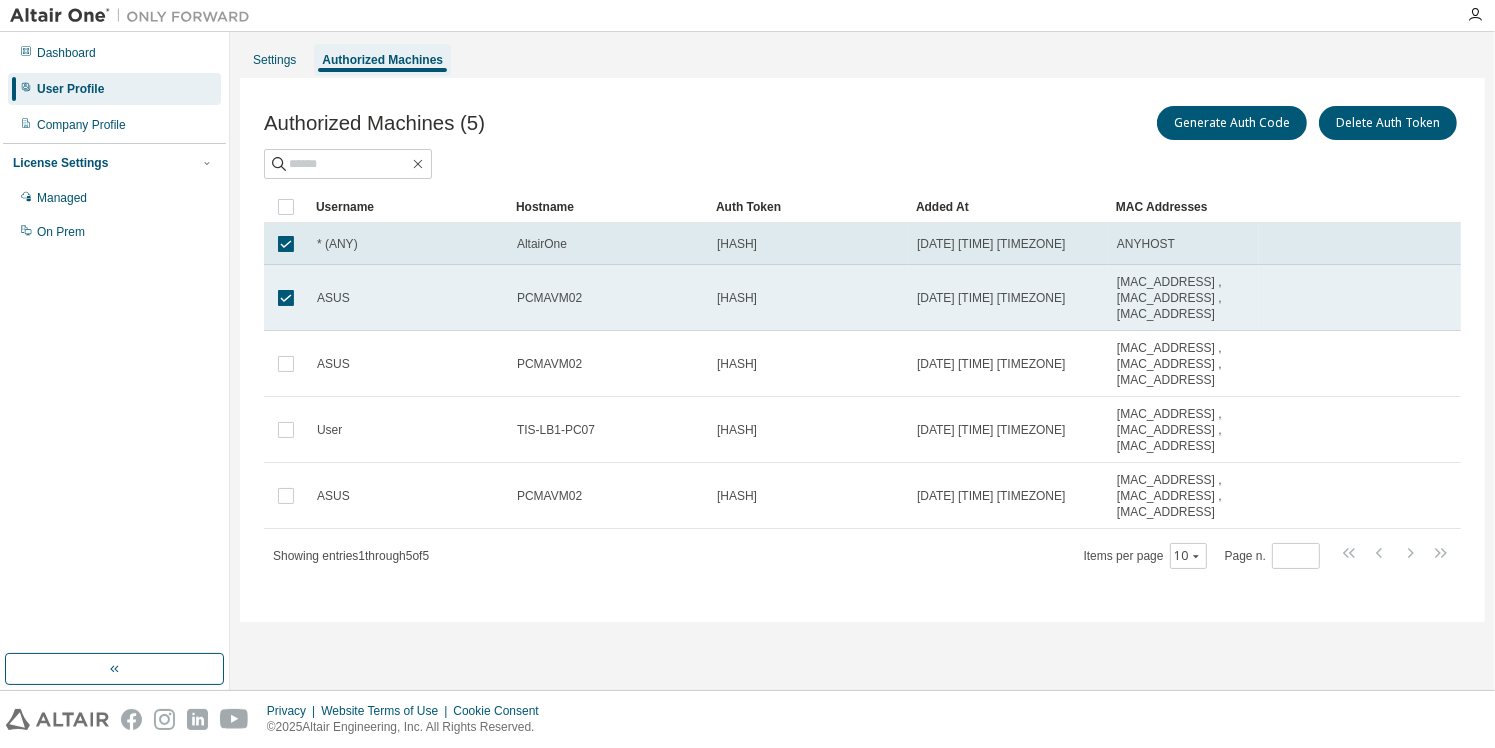 click on "ASUS" at bounding box center (408, 298) 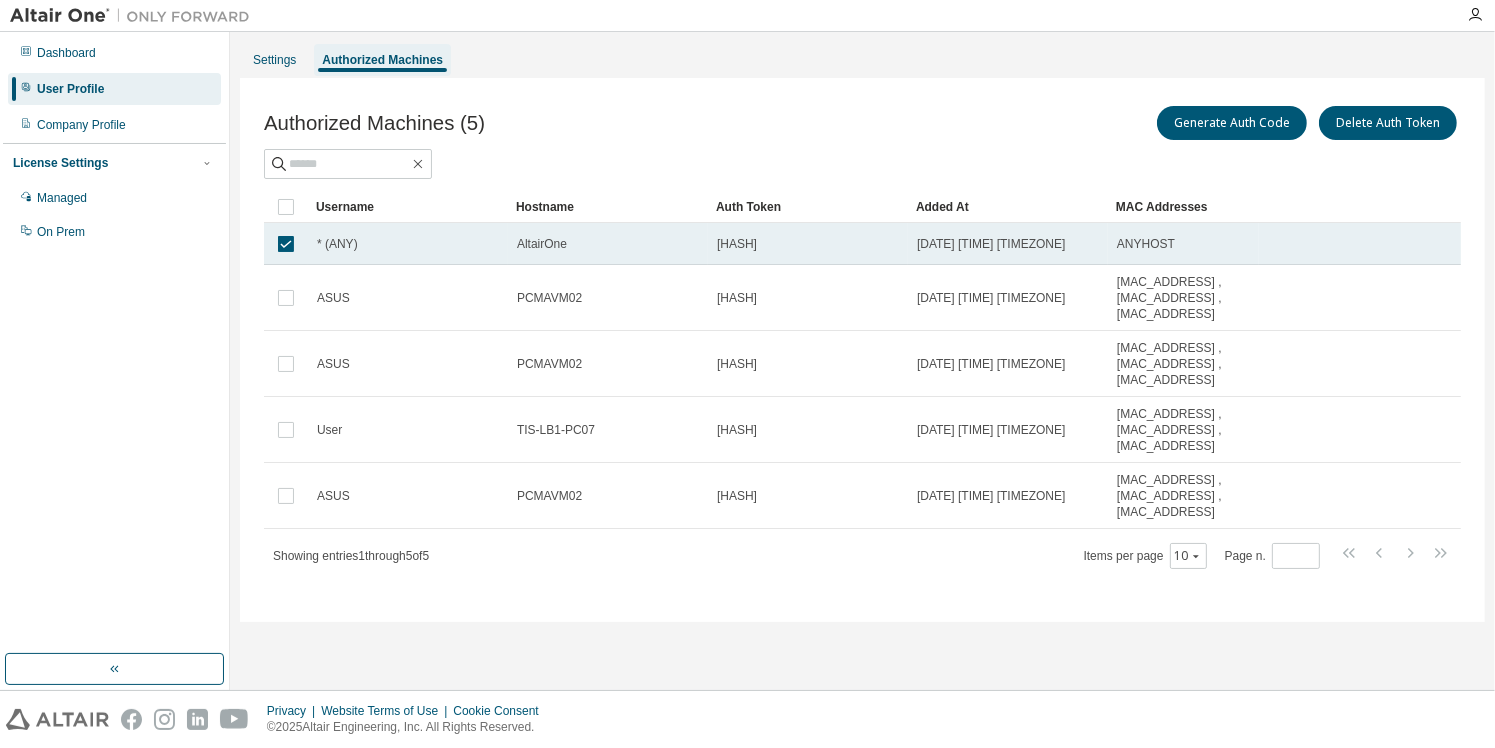 click on "1865...b733" at bounding box center [737, 244] 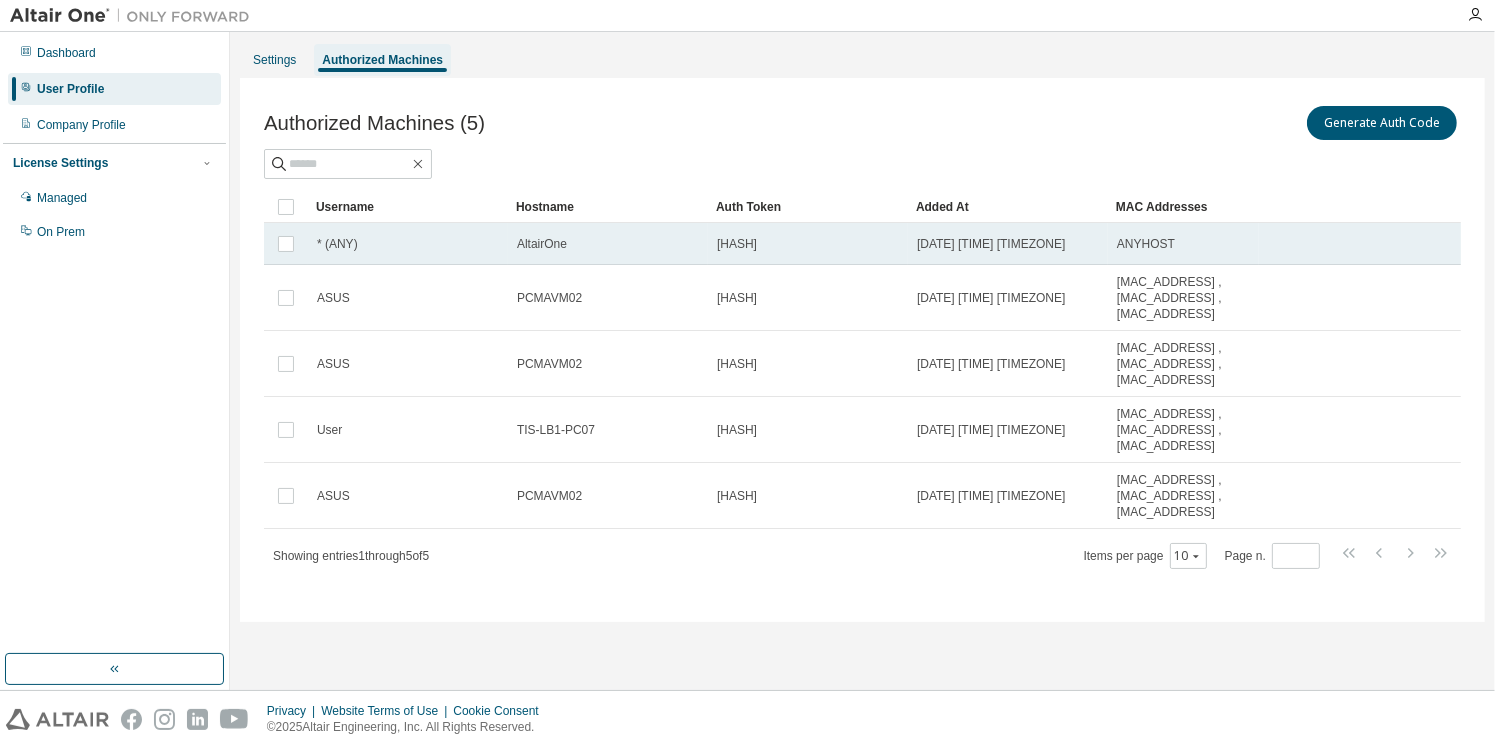 click on "AltairOne" at bounding box center (608, 244) 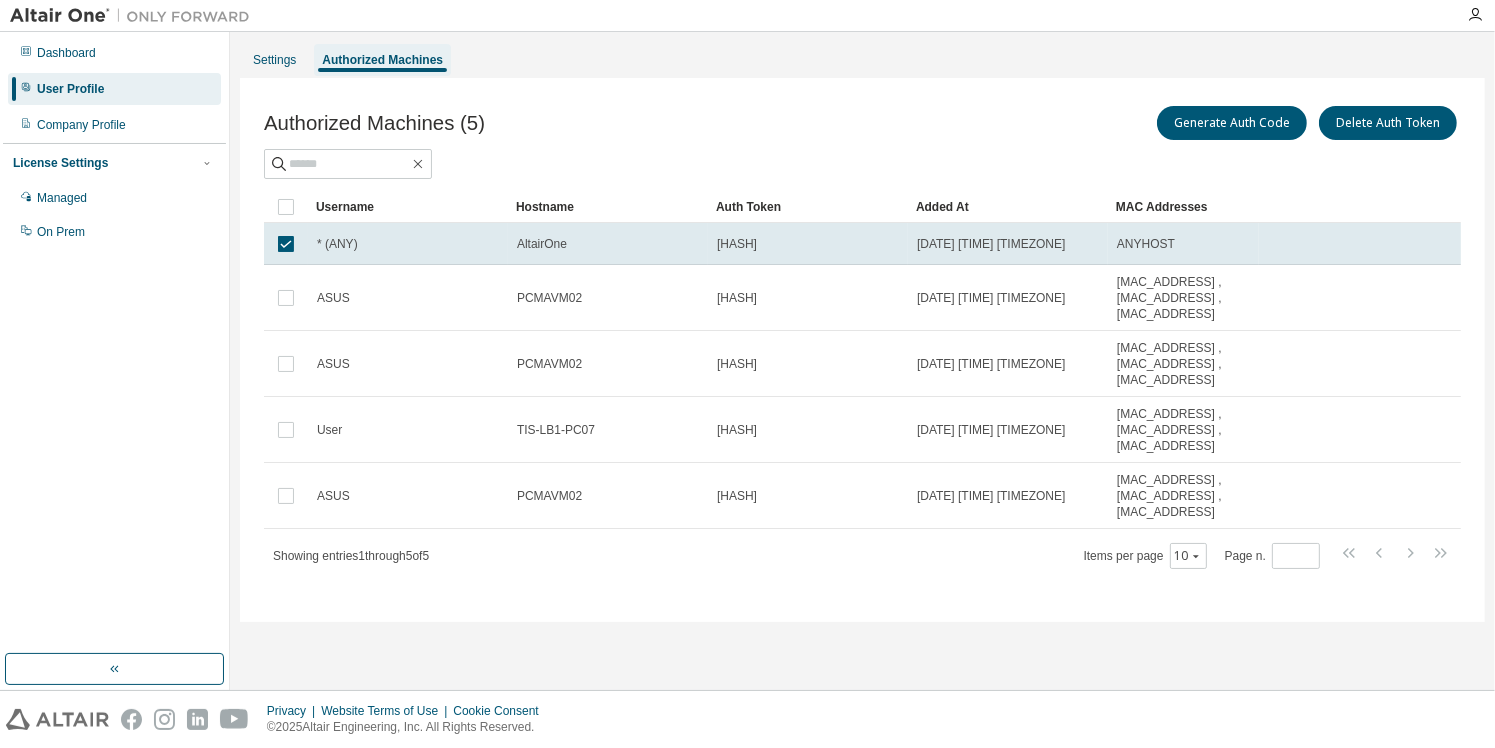 click on "AltairOne" at bounding box center [608, 244] 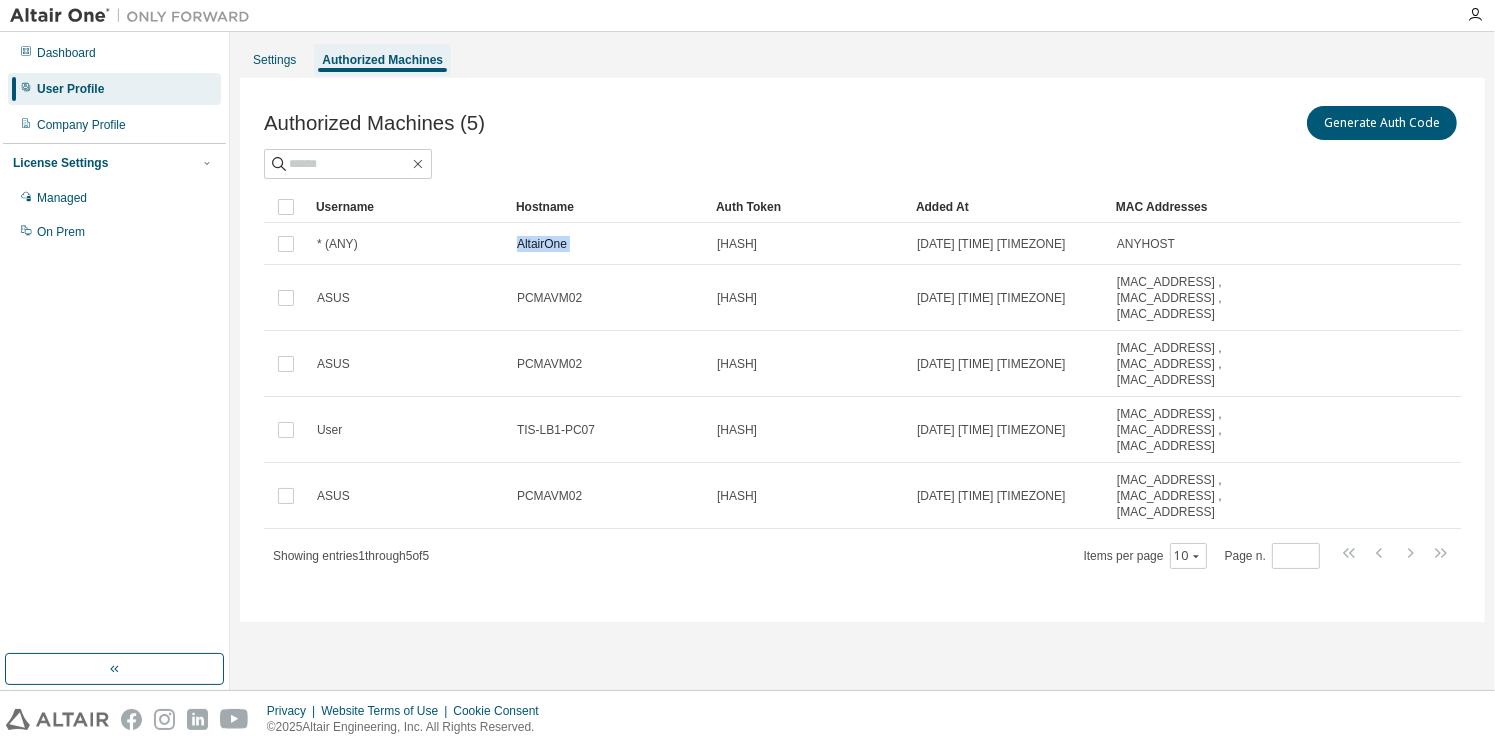 click on "AltairOne" at bounding box center (608, 244) 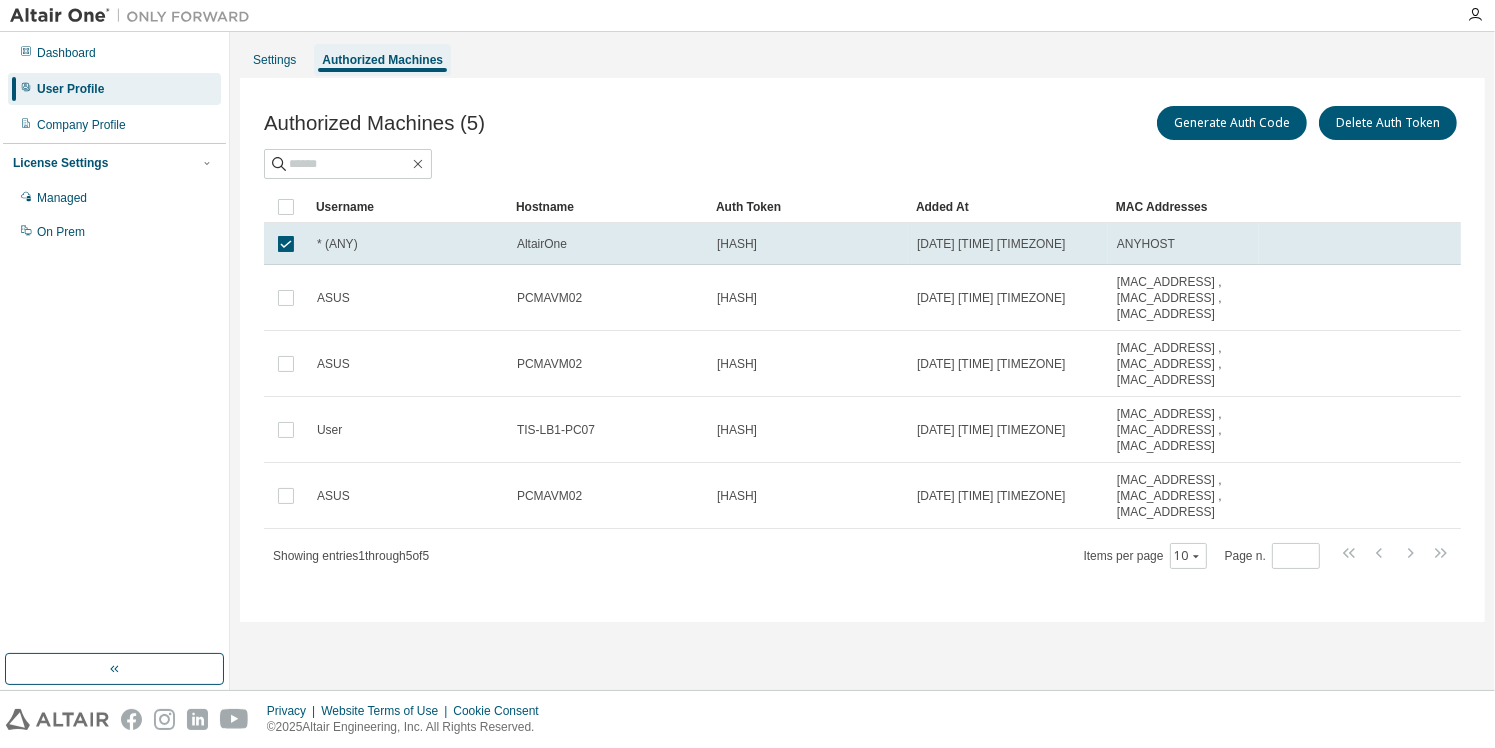 click on "Generate Auth Code Delete Auth Token" at bounding box center (1162, 123) 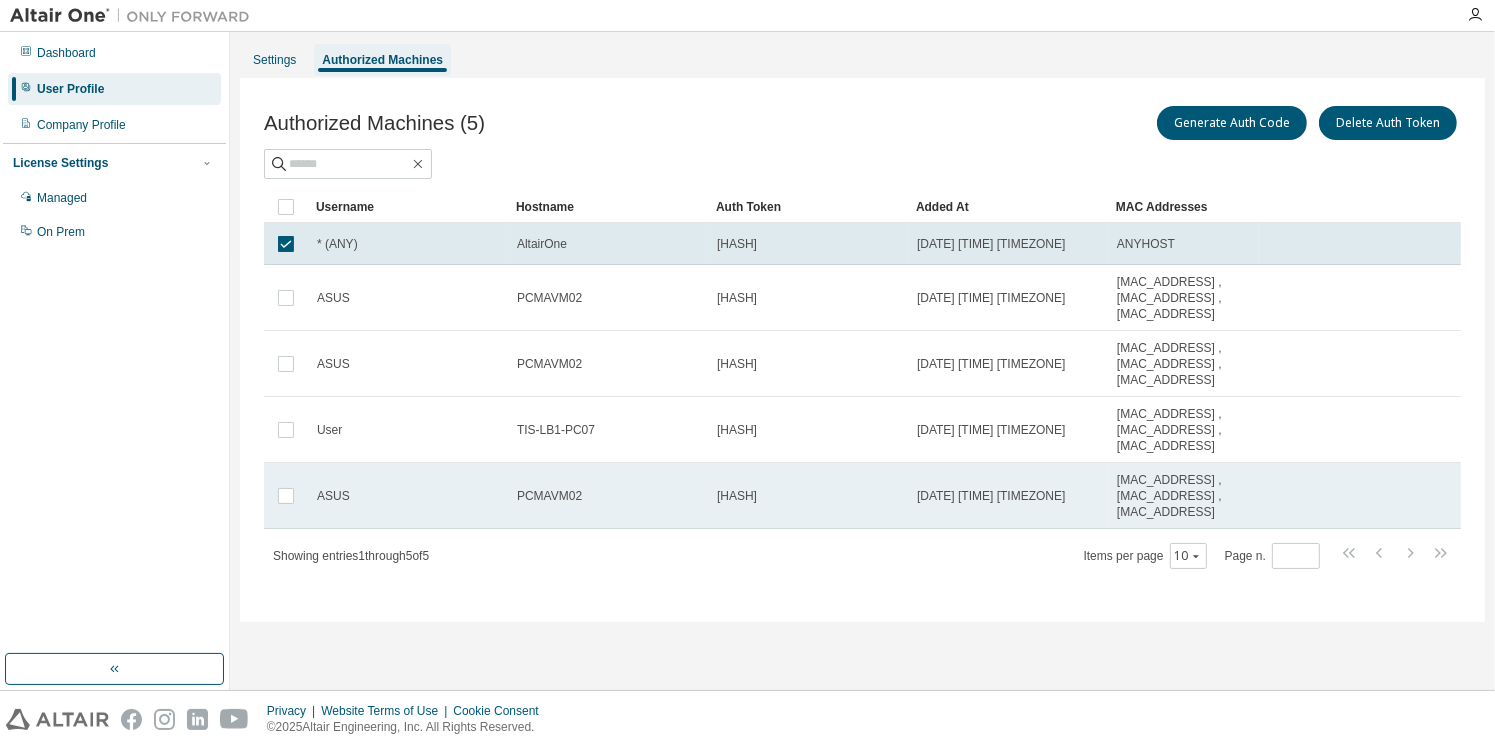 click on "1d35...d5cf" at bounding box center (808, 496) 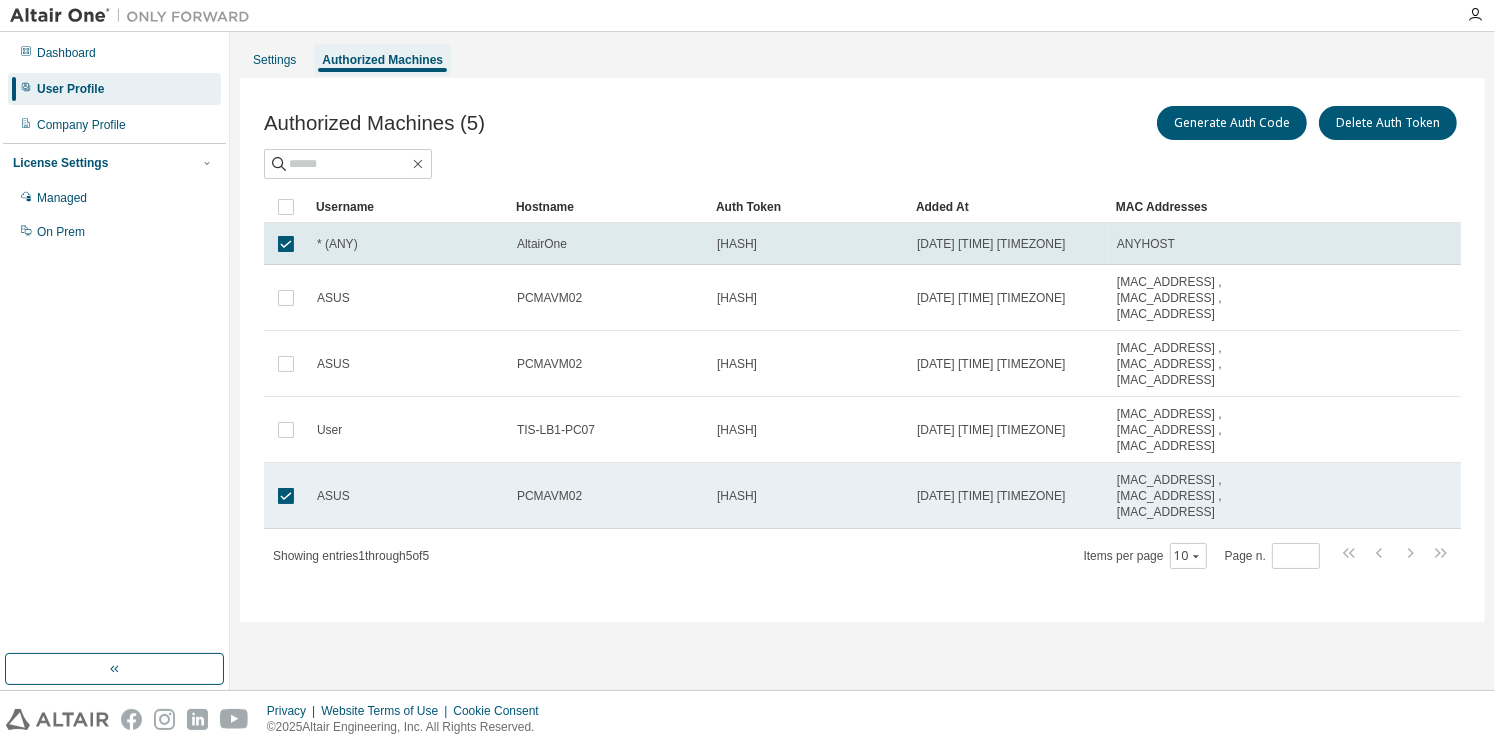 click on "1d35...d5cf" at bounding box center [737, 496] 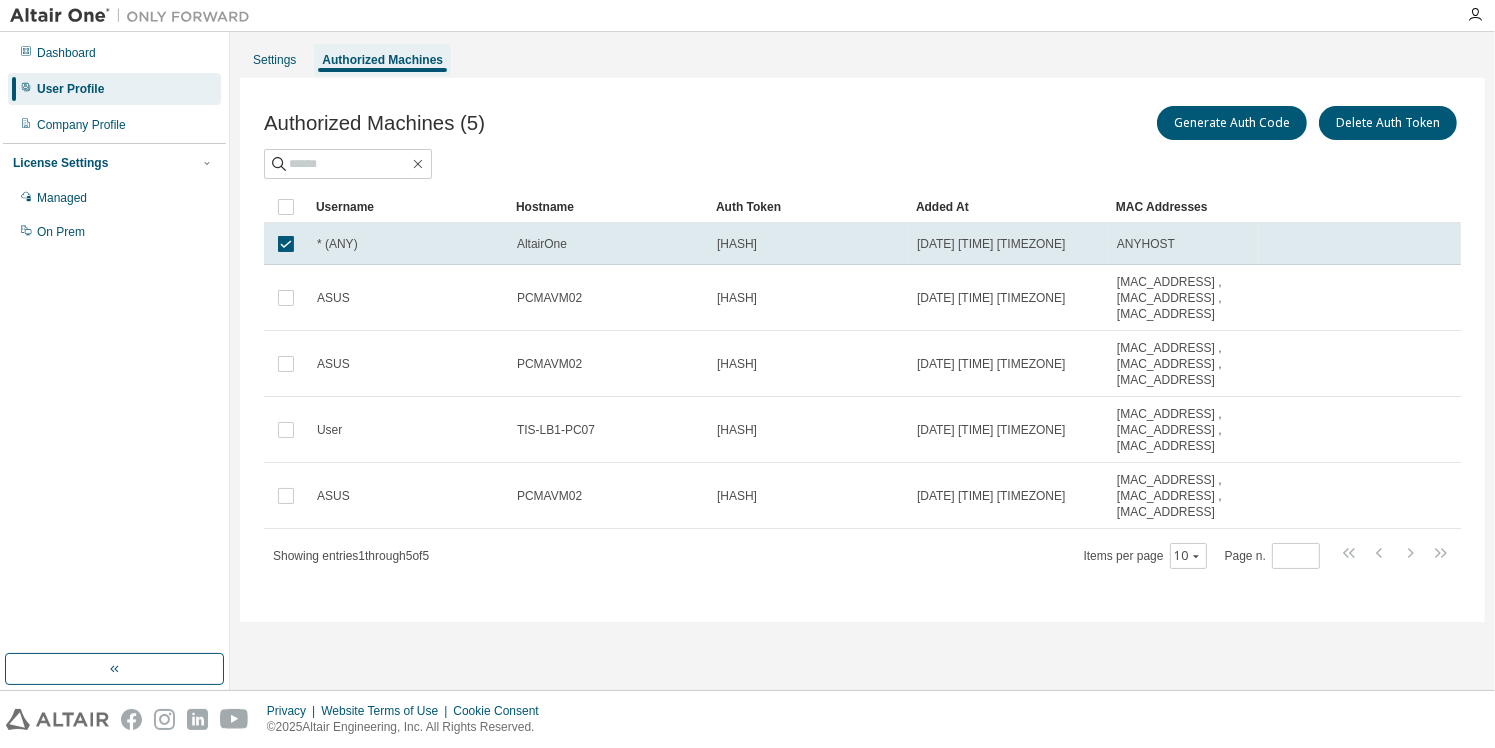 click on "1d35...d5cf" at bounding box center (737, 496) 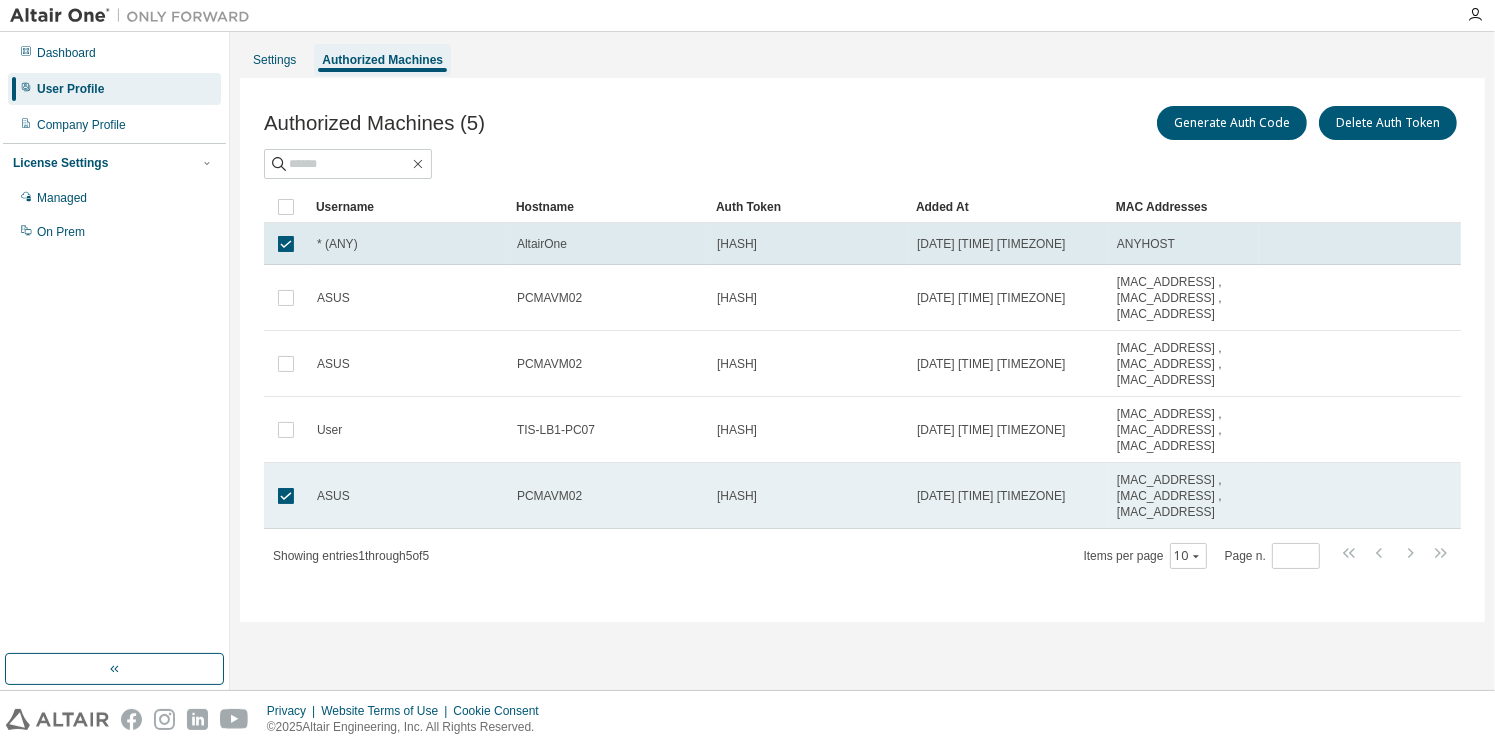 click on "1d35...d5cf" at bounding box center [808, 496] 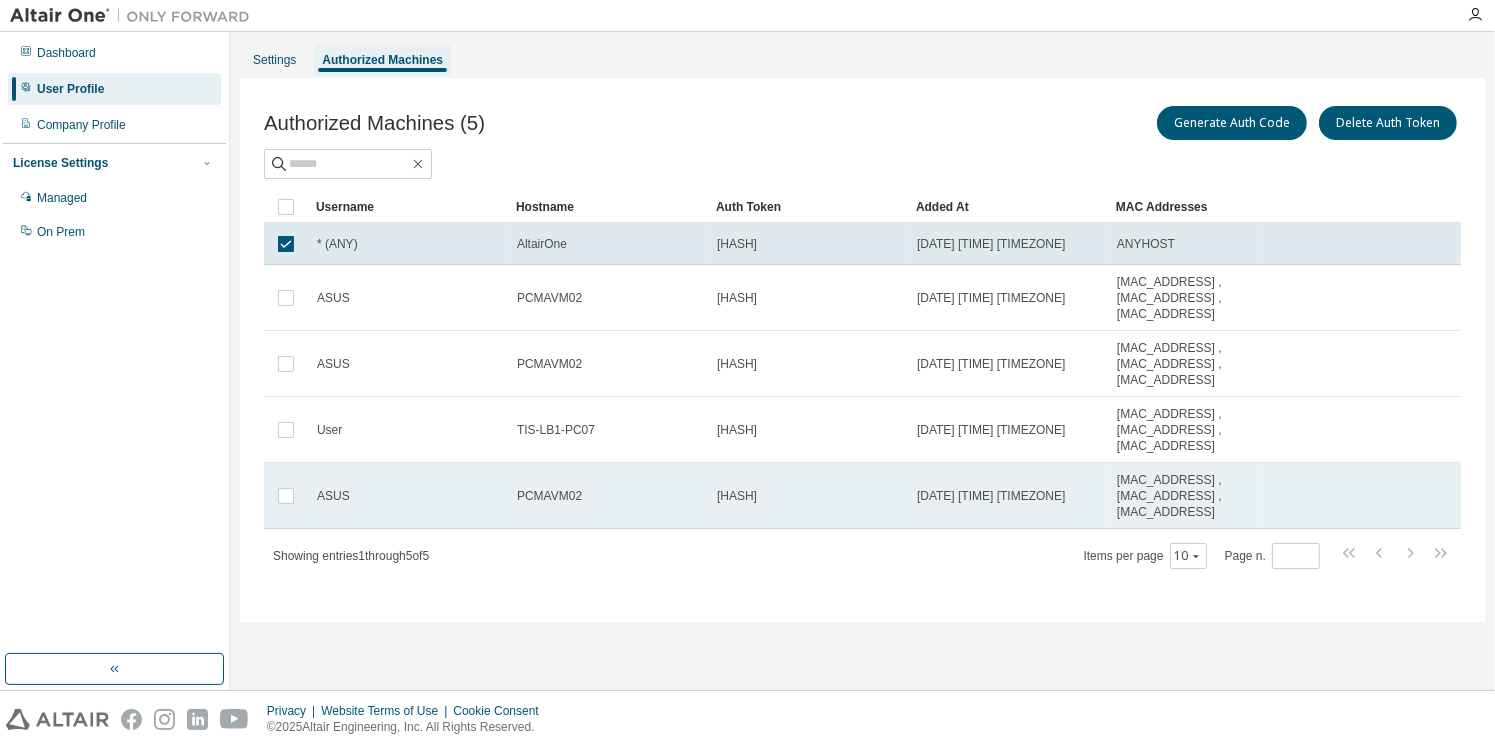 click on "1d35...d5cf" at bounding box center (808, 496) 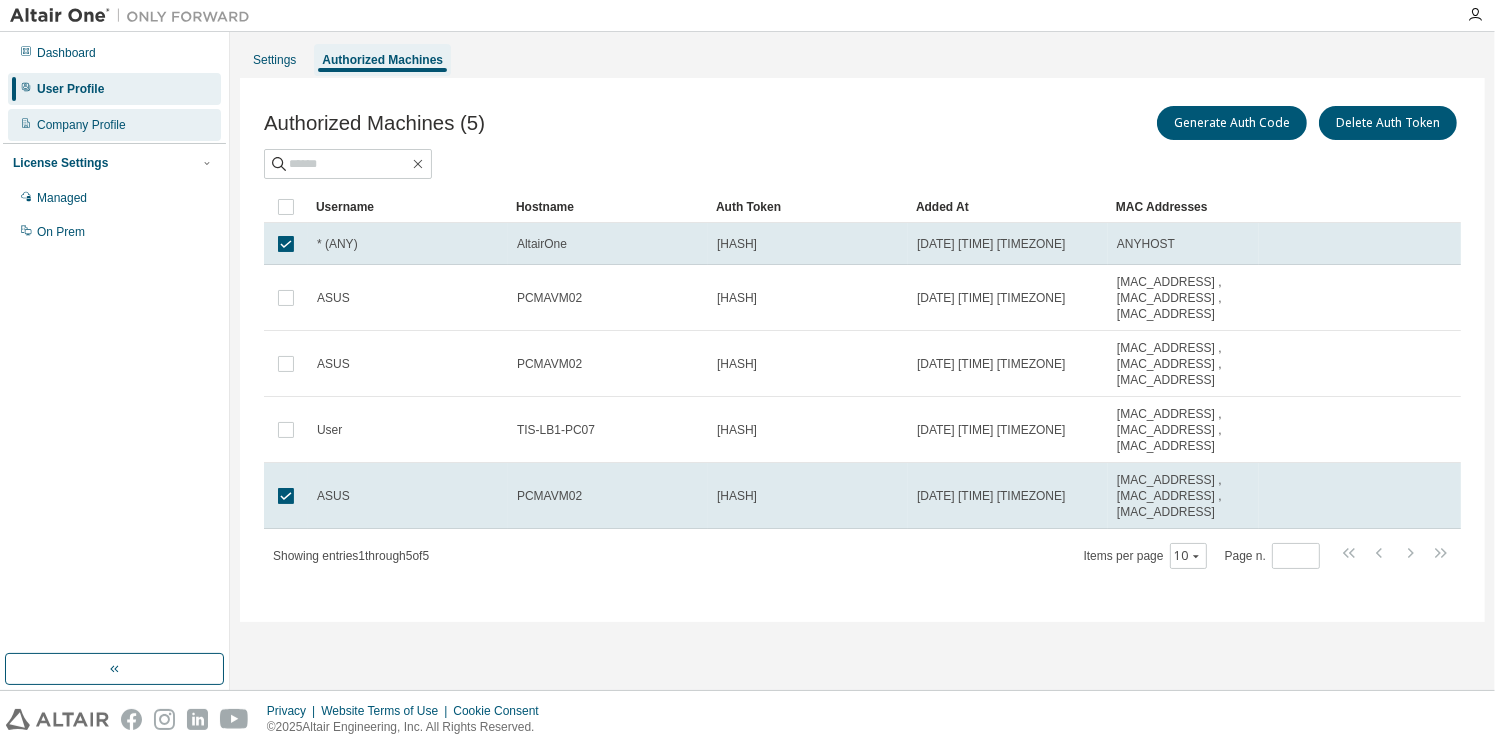 click on "Company Profile" at bounding box center [114, 125] 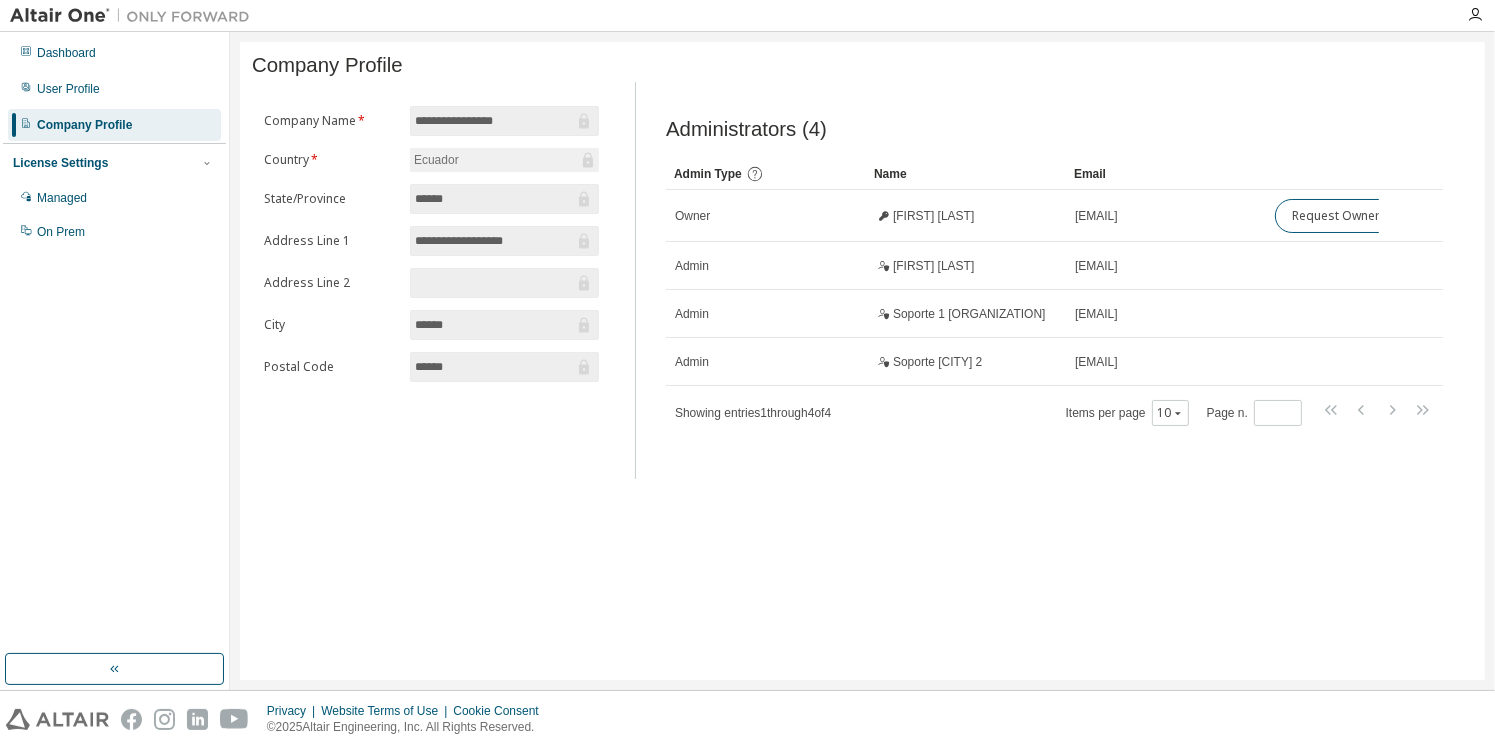 click at bounding box center [494, 283] 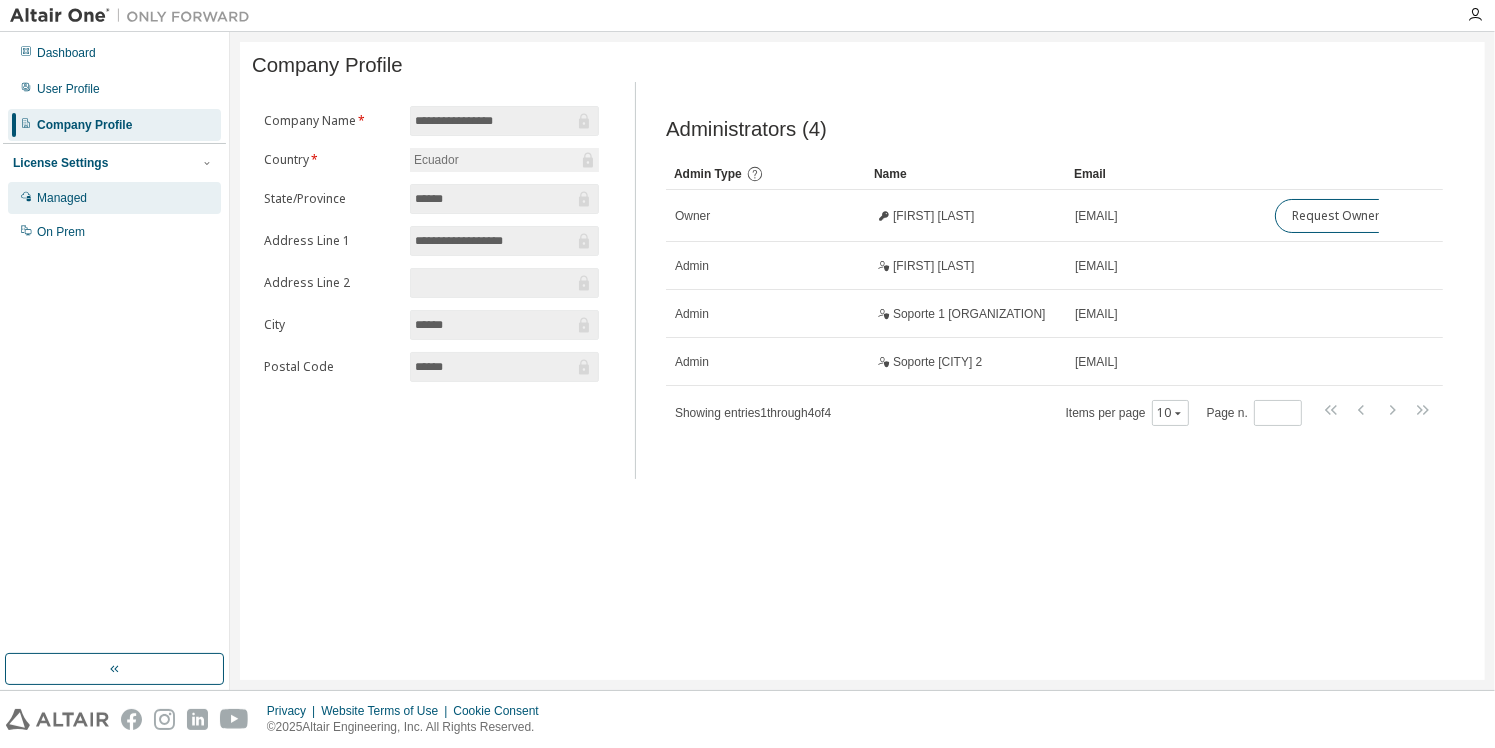 click on "Managed" at bounding box center [62, 198] 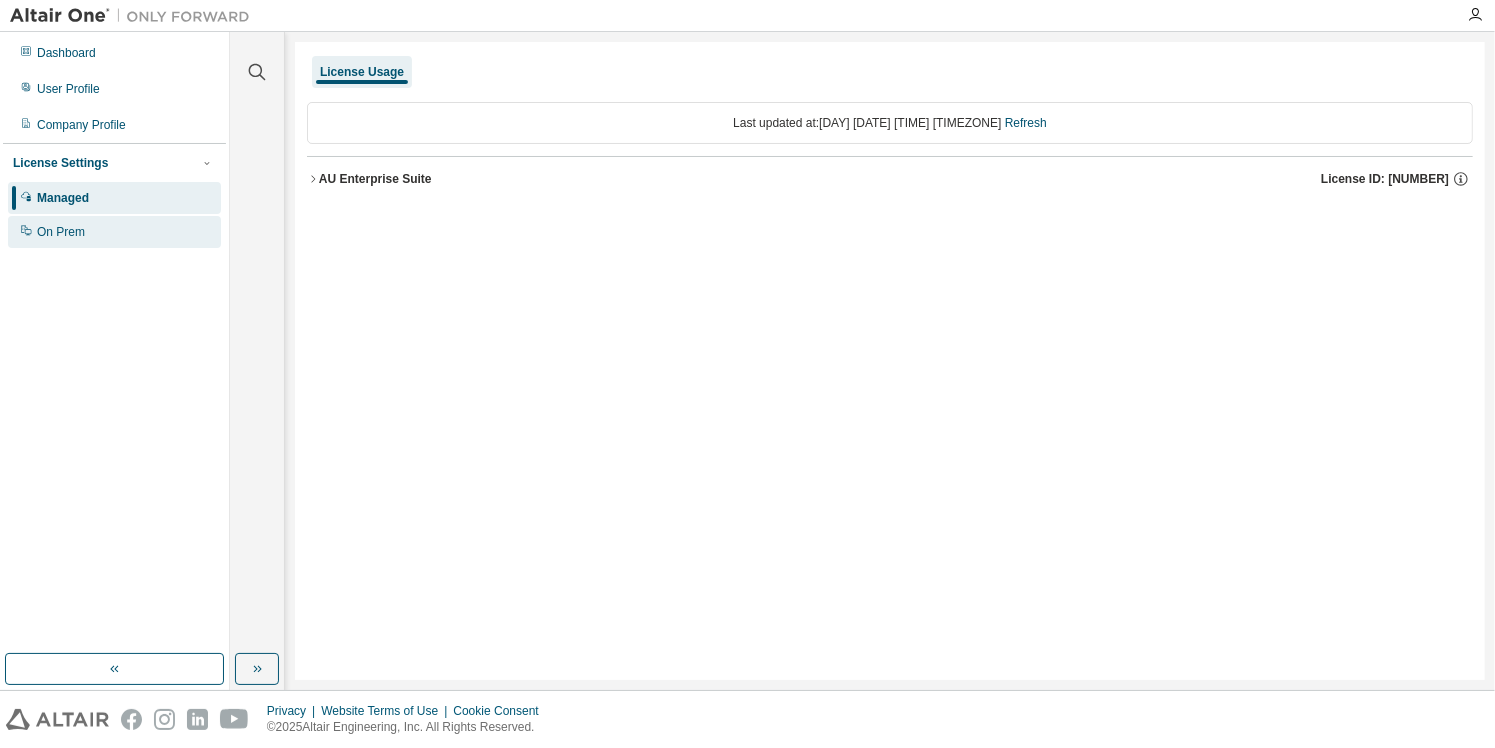 click on "On Prem" at bounding box center [61, 232] 